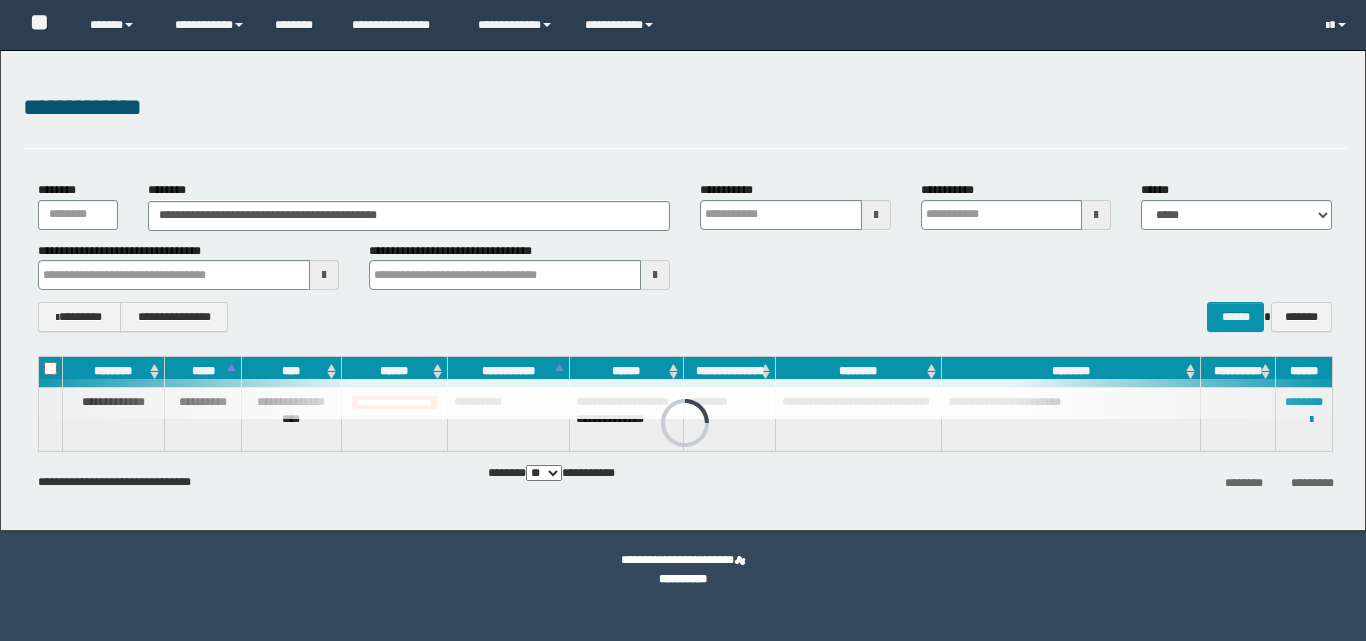 scroll, scrollTop: 0, scrollLeft: 0, axis: both 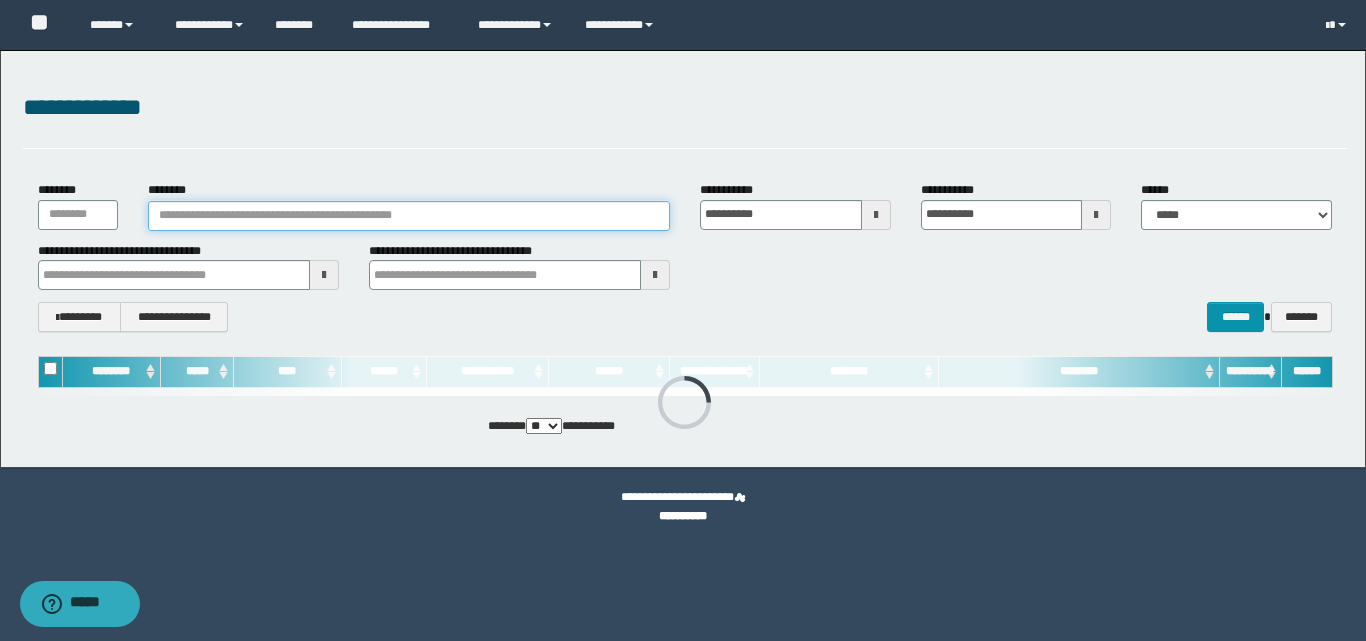 click on "********" at bounding box center (409, 216) 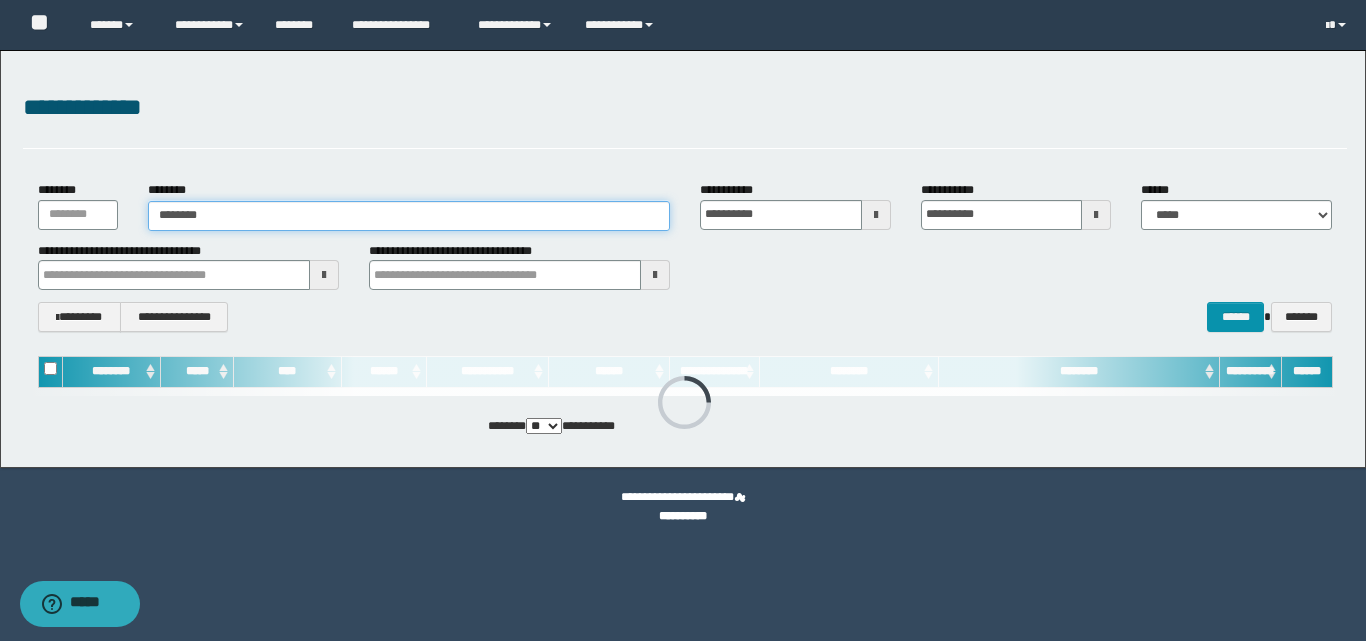 type on "********" 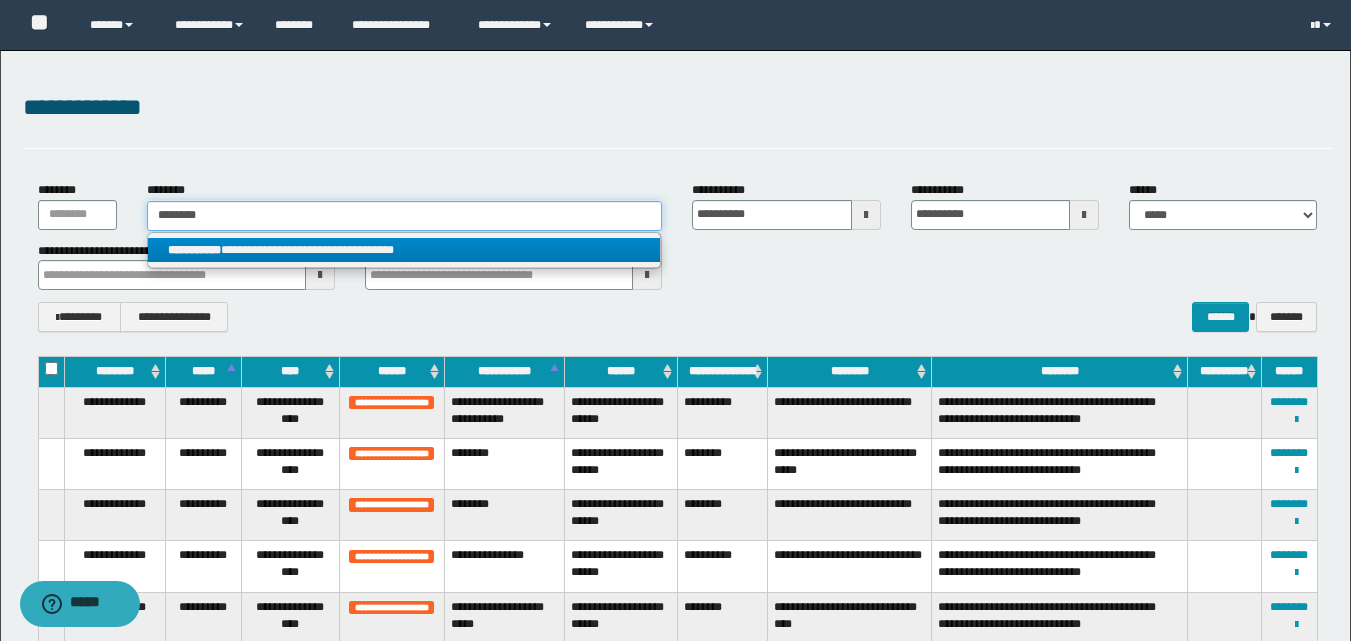 type on "********" 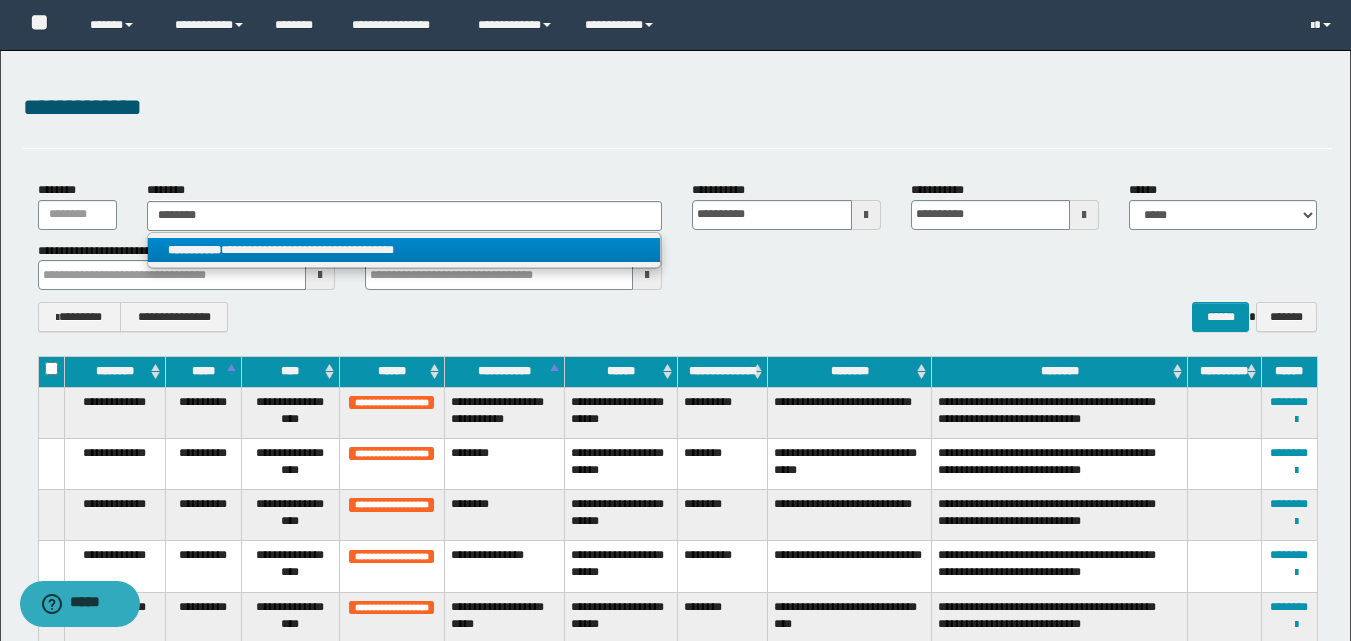 click on "**********" at bounding box center (404, 250) 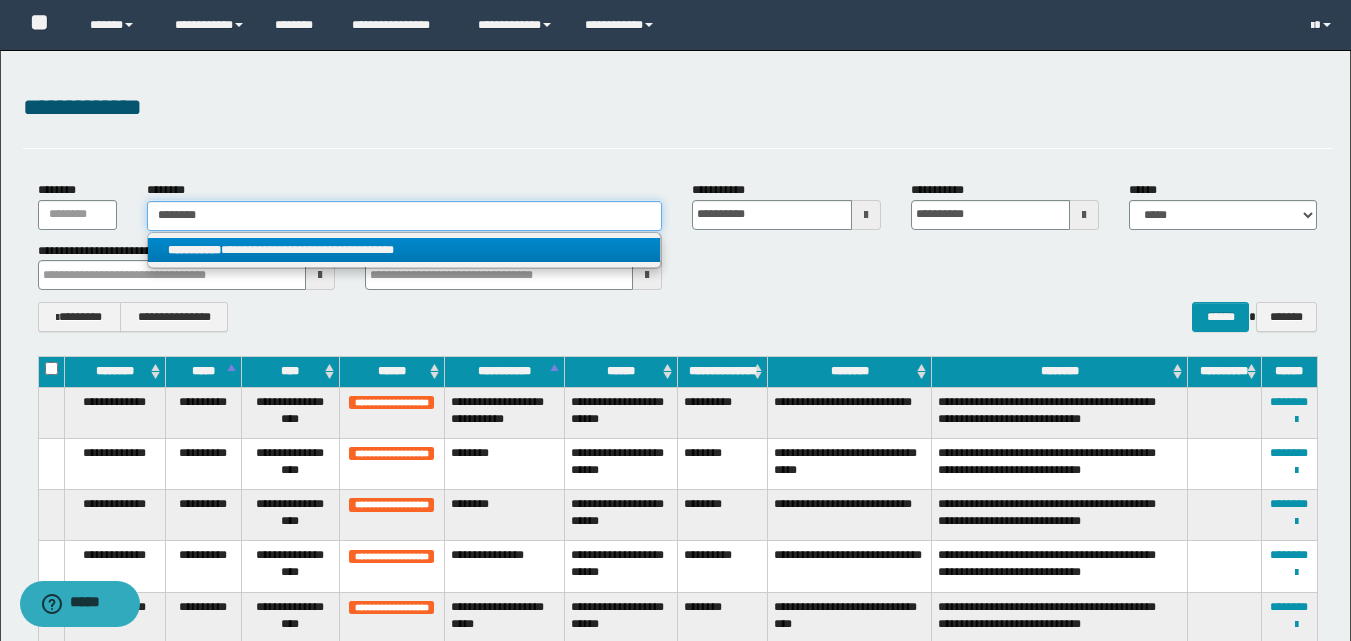 type 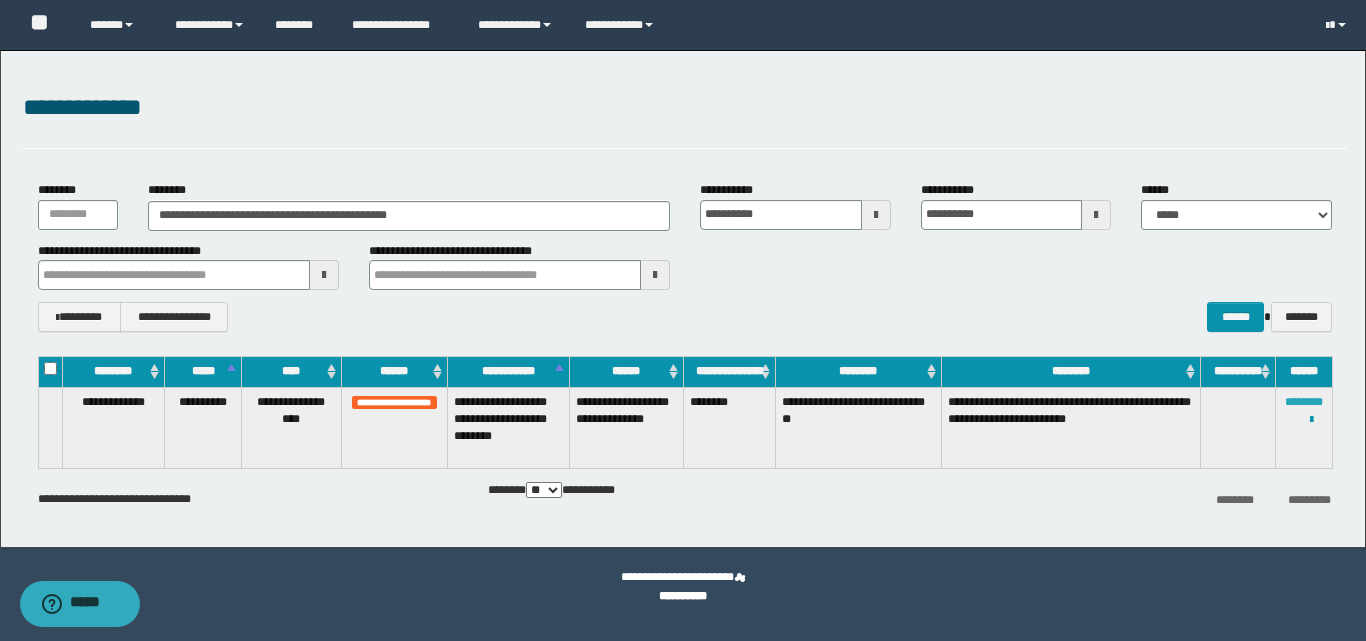 click on "********" at bounding box center (1304, 402) 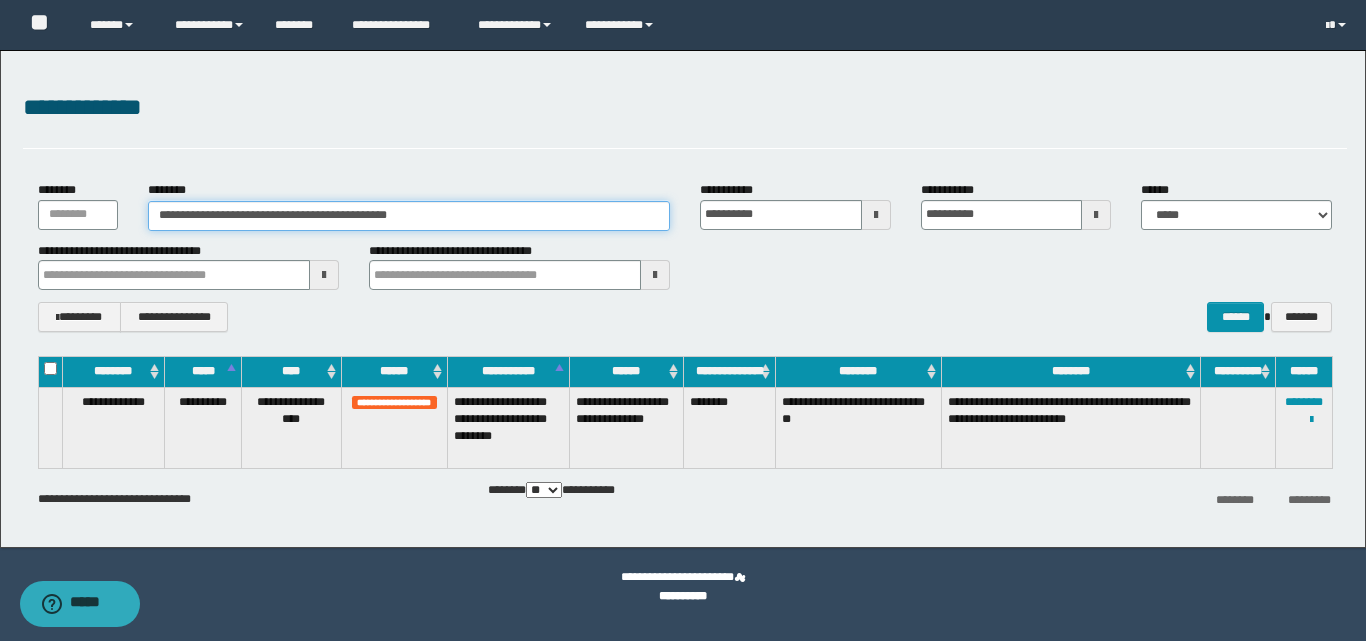 drag, startPoint x: 459, startPoint y: 222, endPoint x: 58, endPoint y: 221, distance: 401.00125 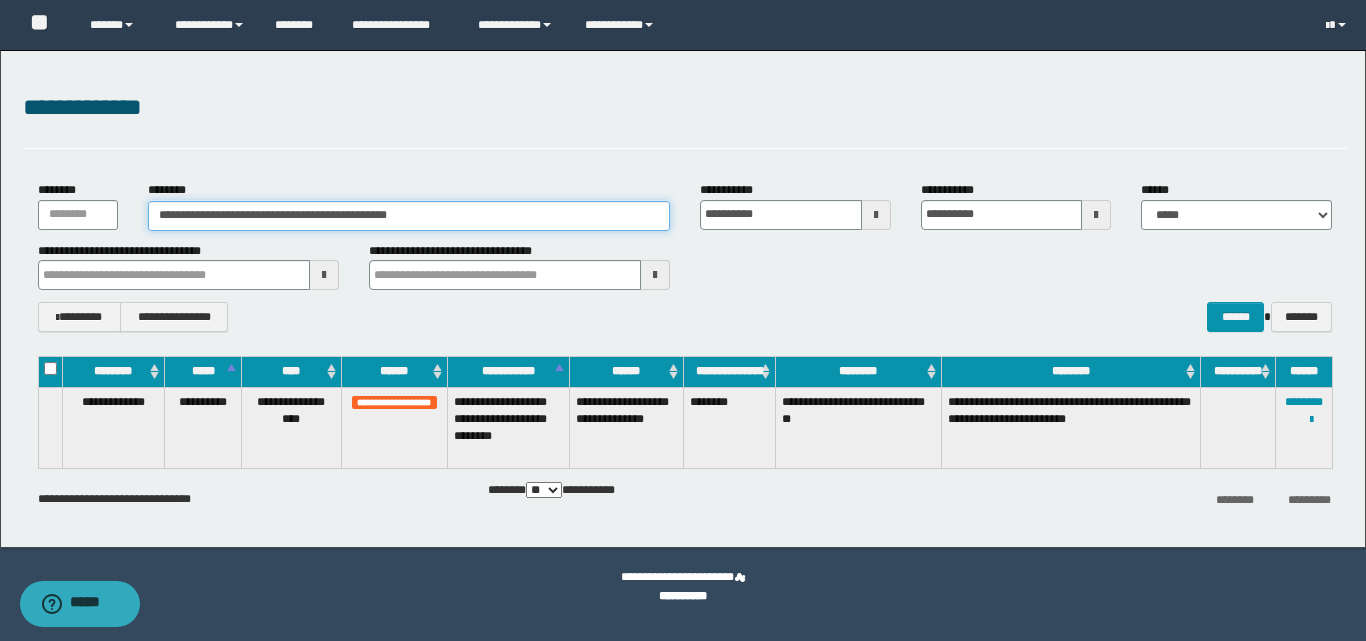paste 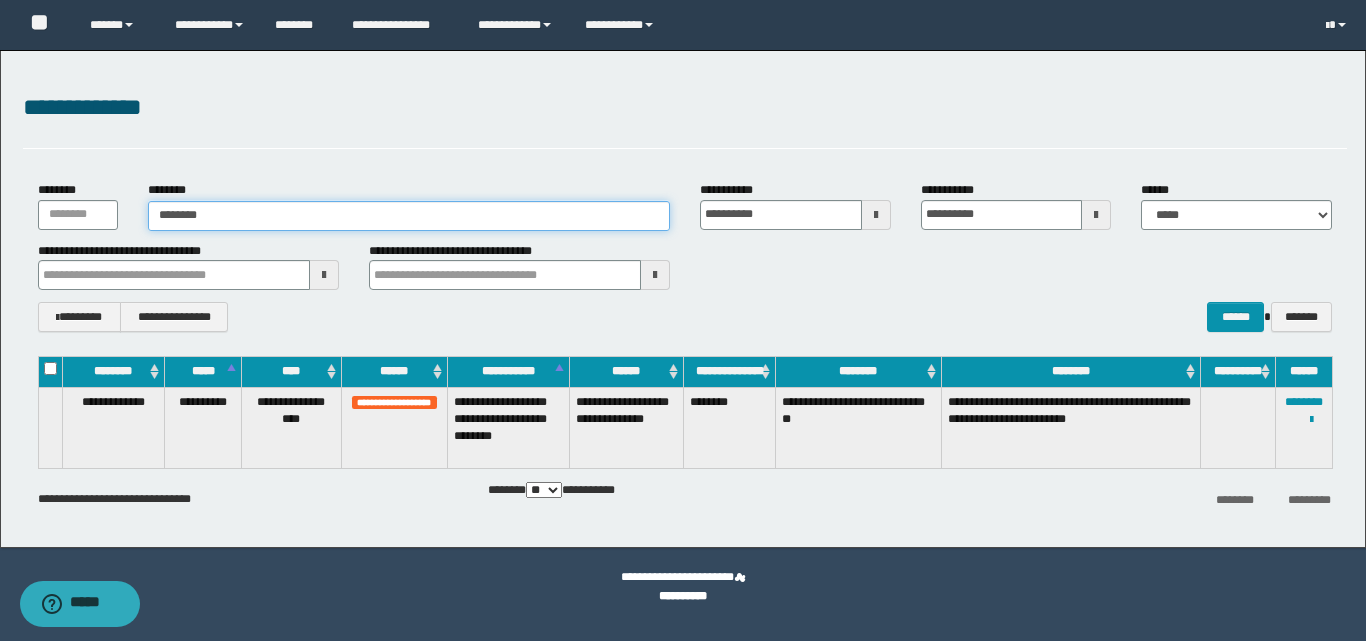 type on "********" 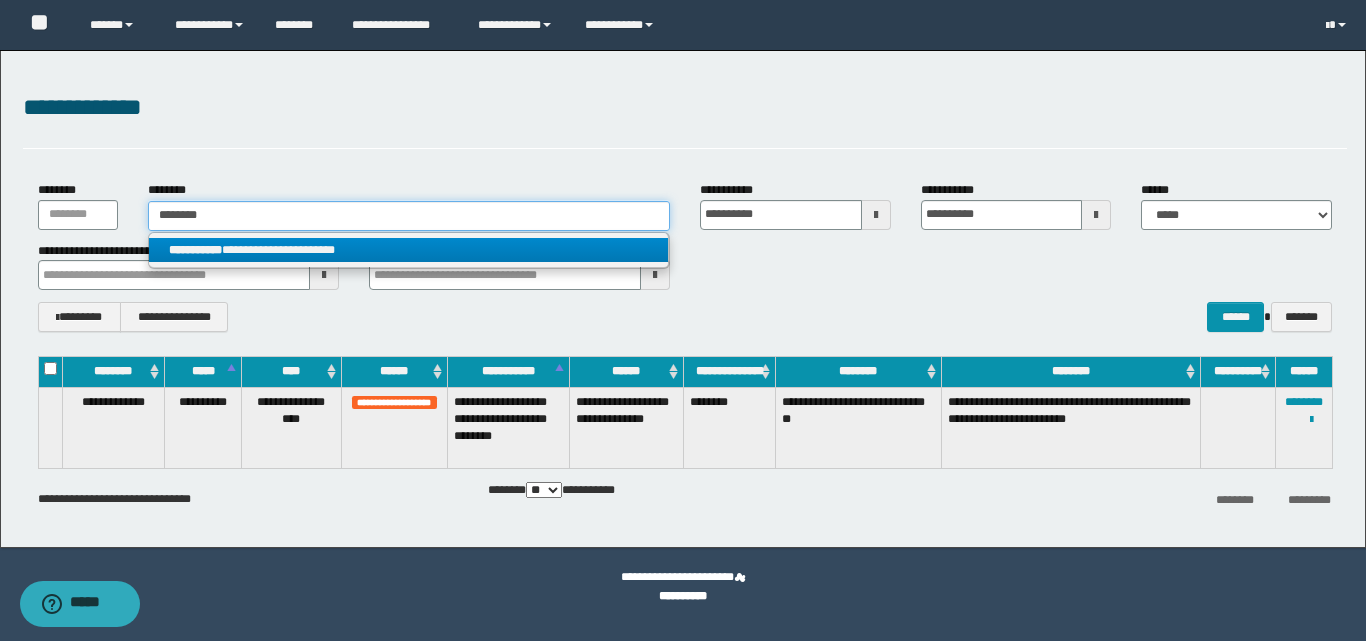 type on "********" 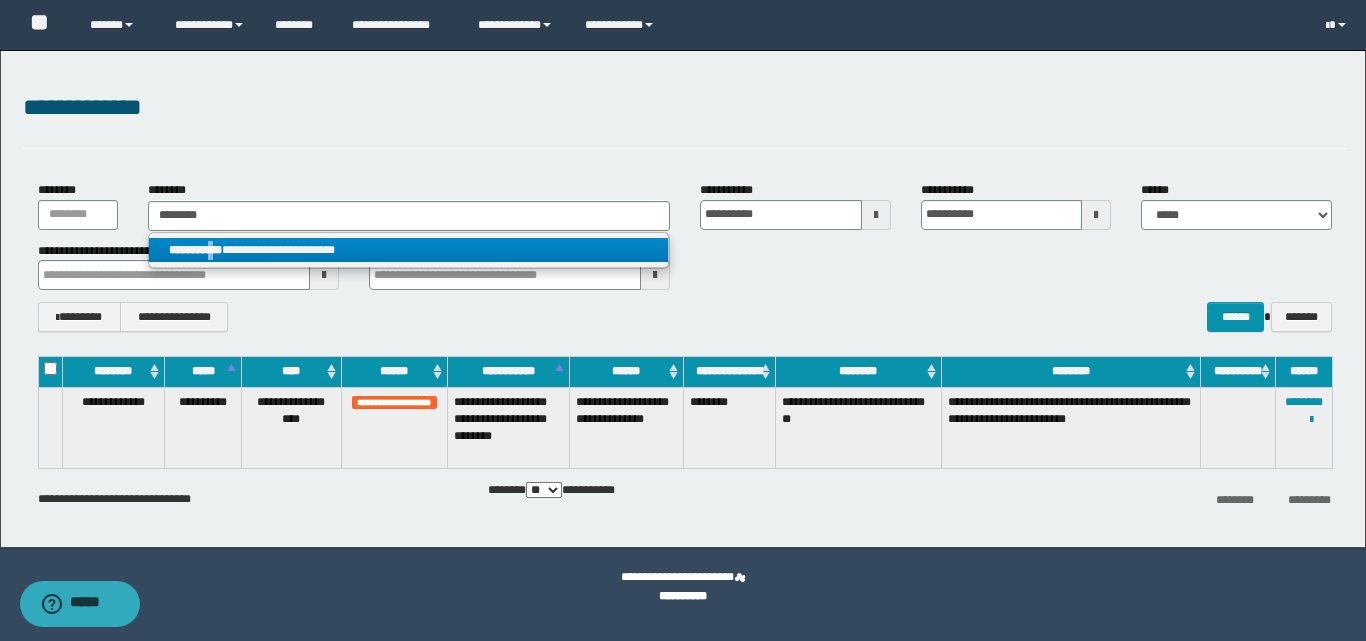 click on "**********" at bounding box center [195, 250] 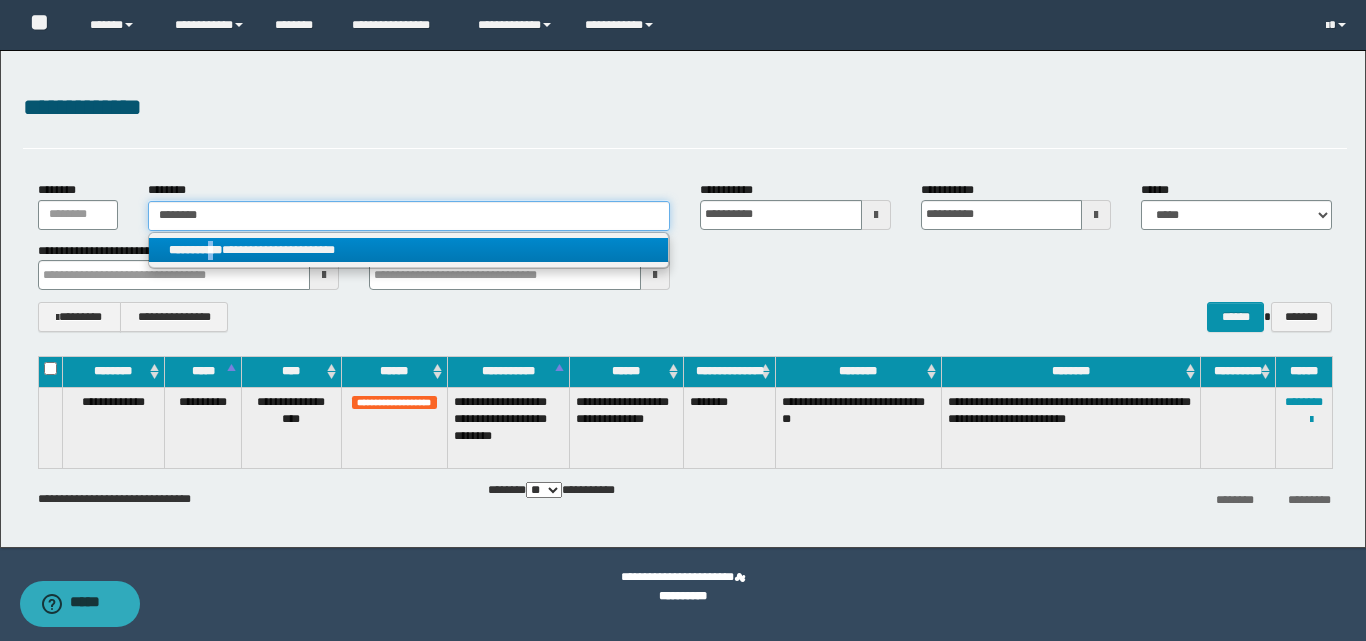 type 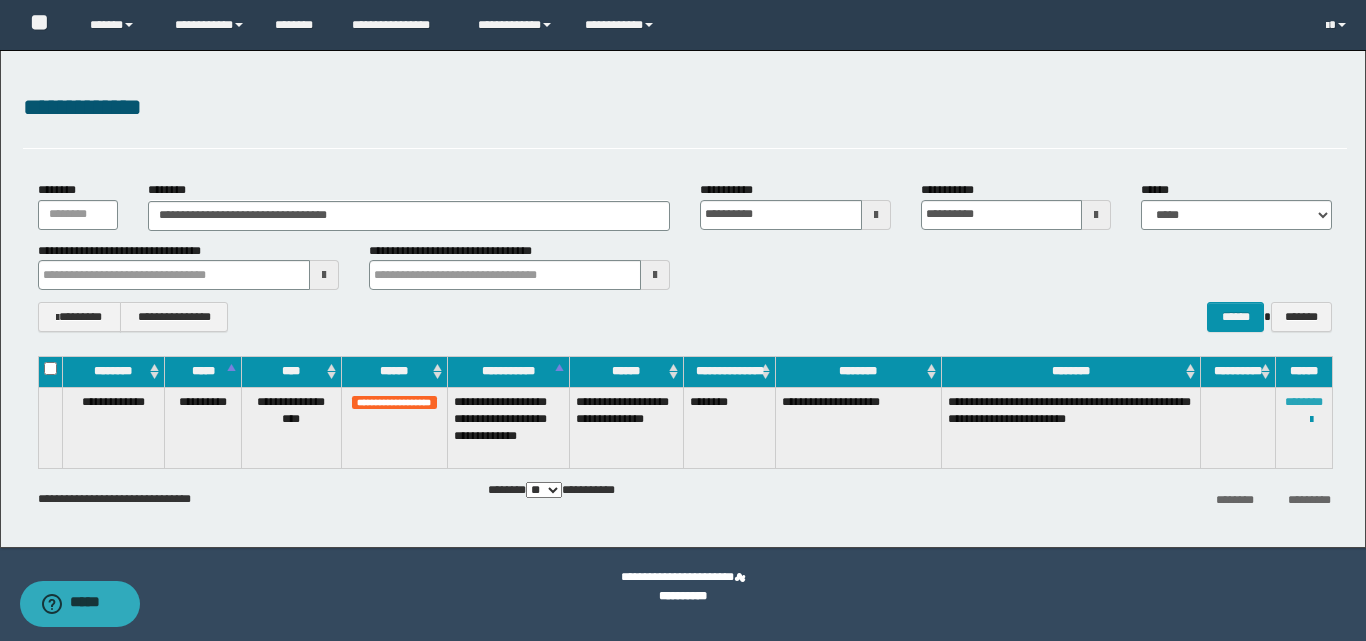 click on "********" at bounding box center [1304, 402] 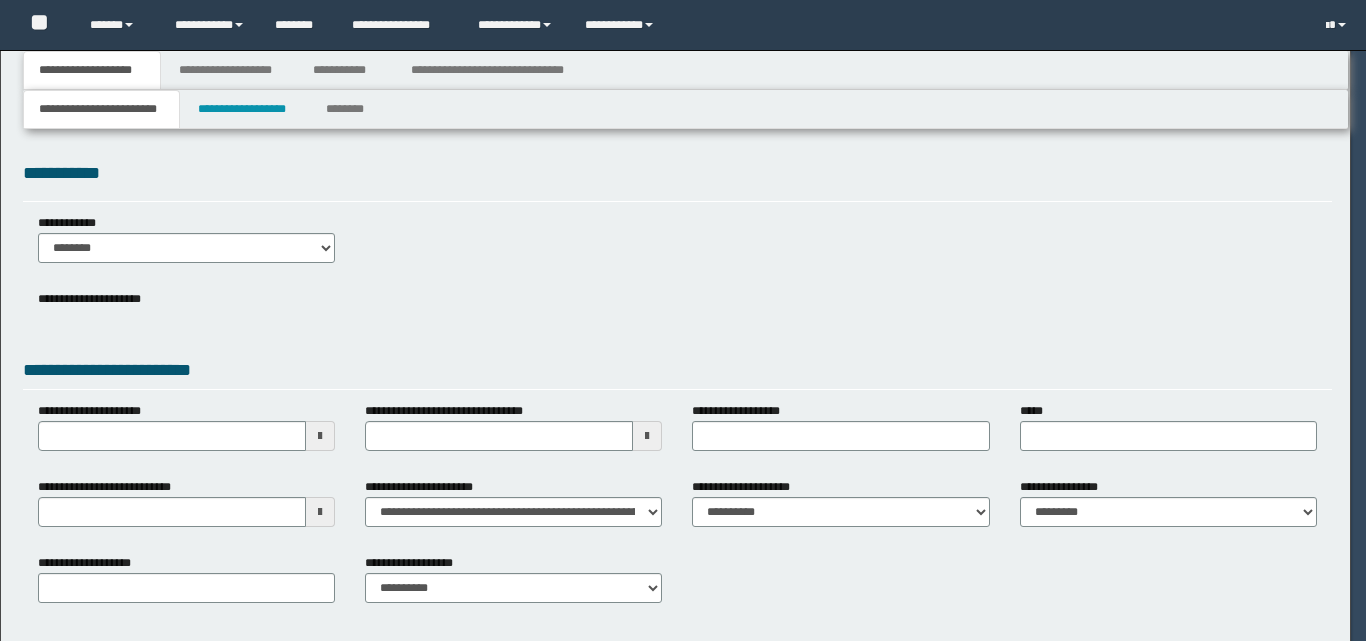 scroll, scrollTop: 0, scrollLeft: 0, axis: both 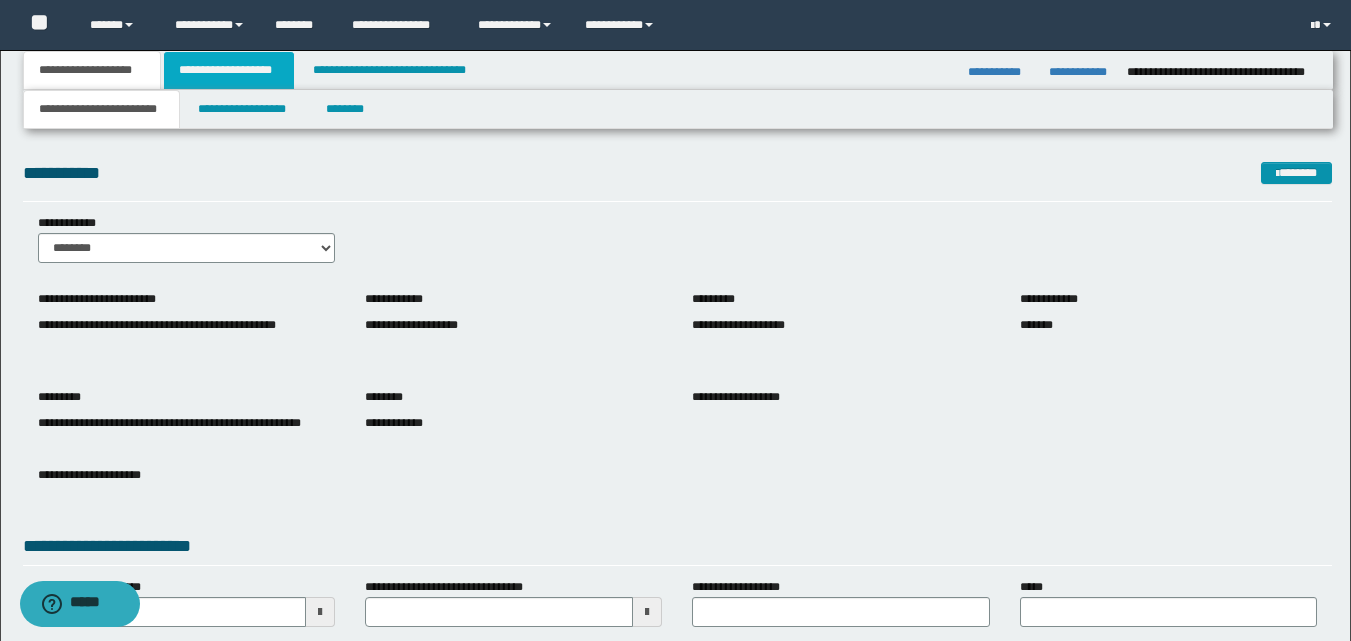 click on "**********" at bounding box center [229, 70] 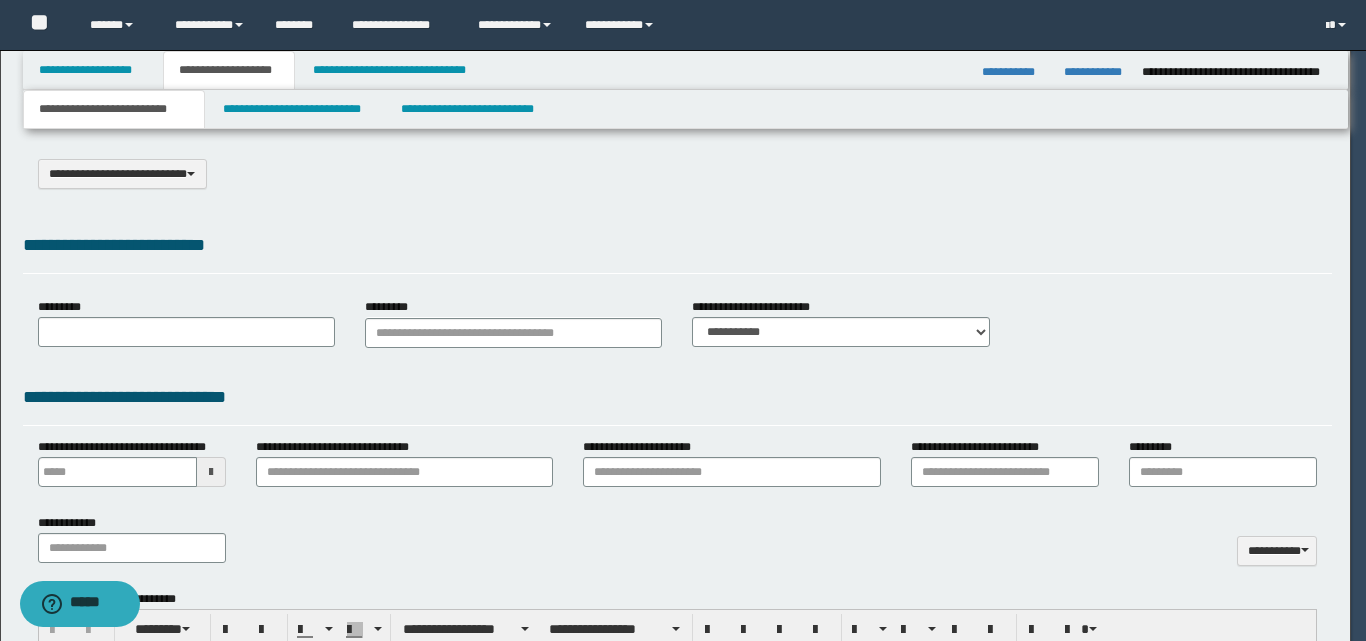 scroll, scrollTop: 0, scrollLeft: 0, axis: both 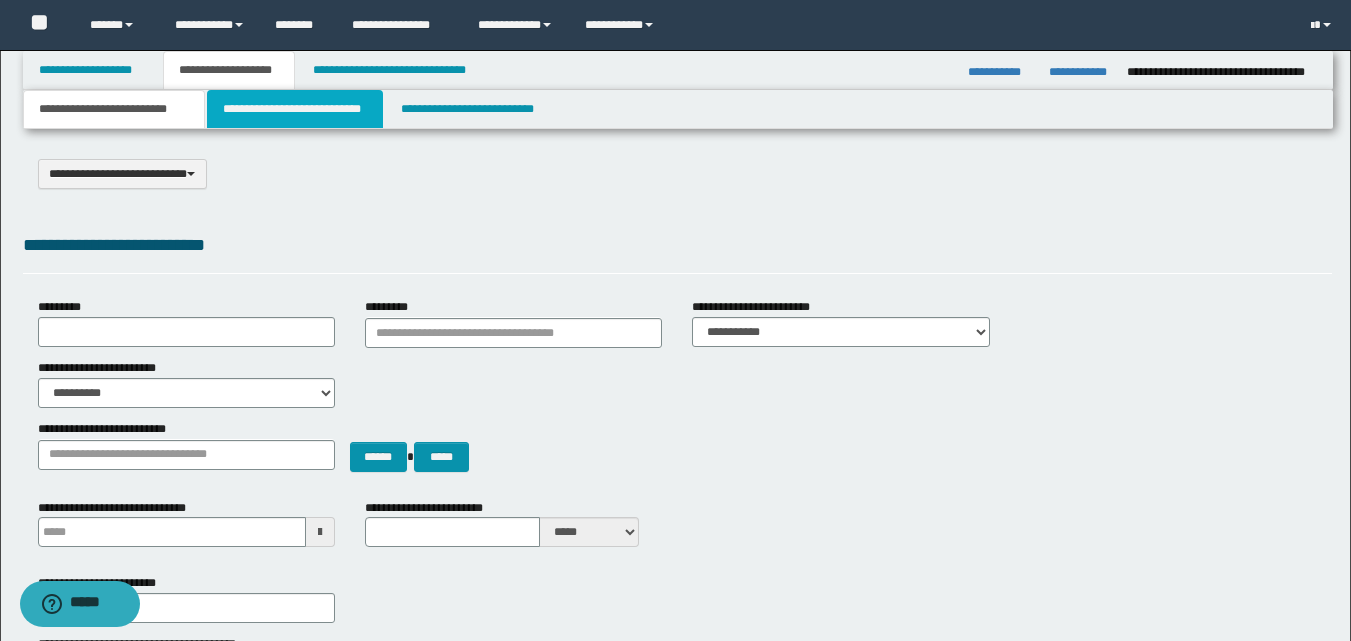 click on "**********" at bounding box center [295, 109] 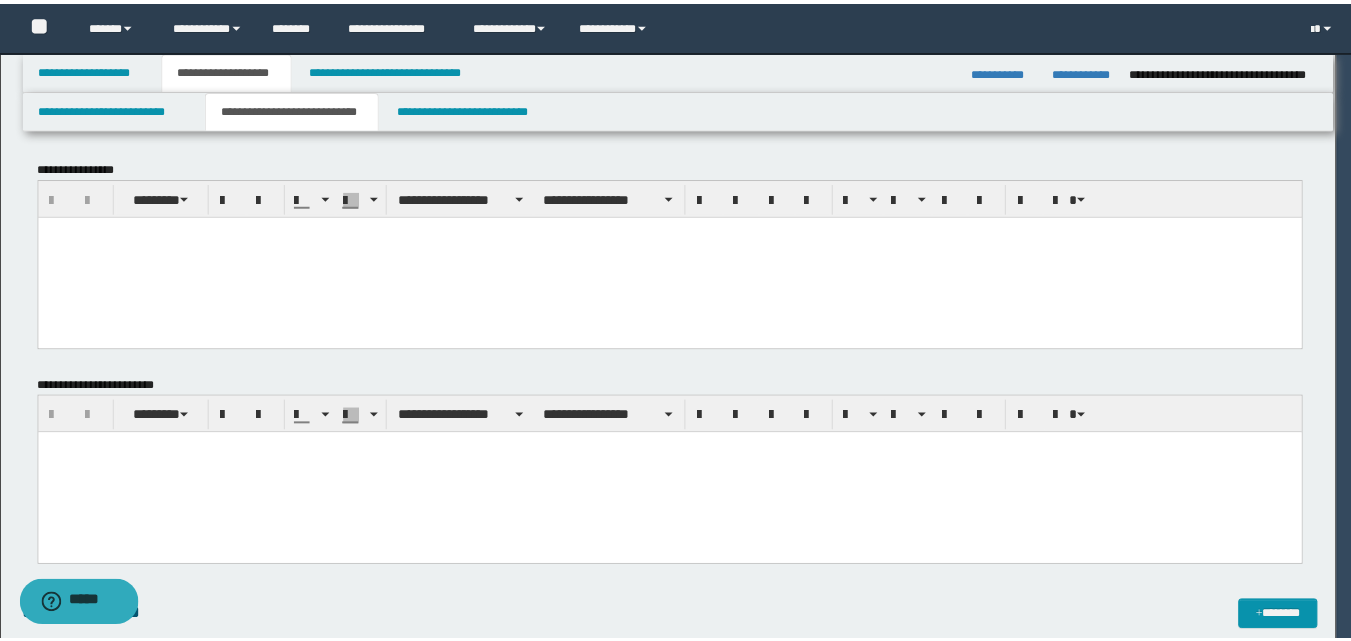 scroll, scrollTop: 0, scrollLeft: 0, axis: both 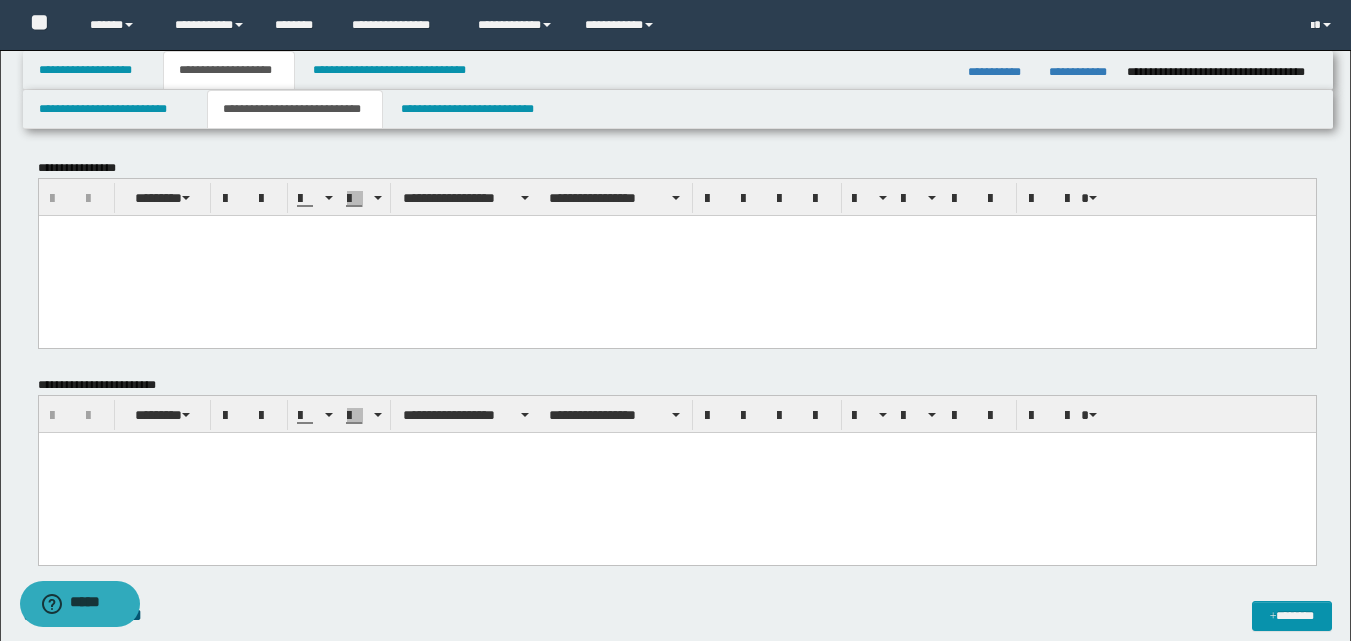 click at bounding box center (676, 472) 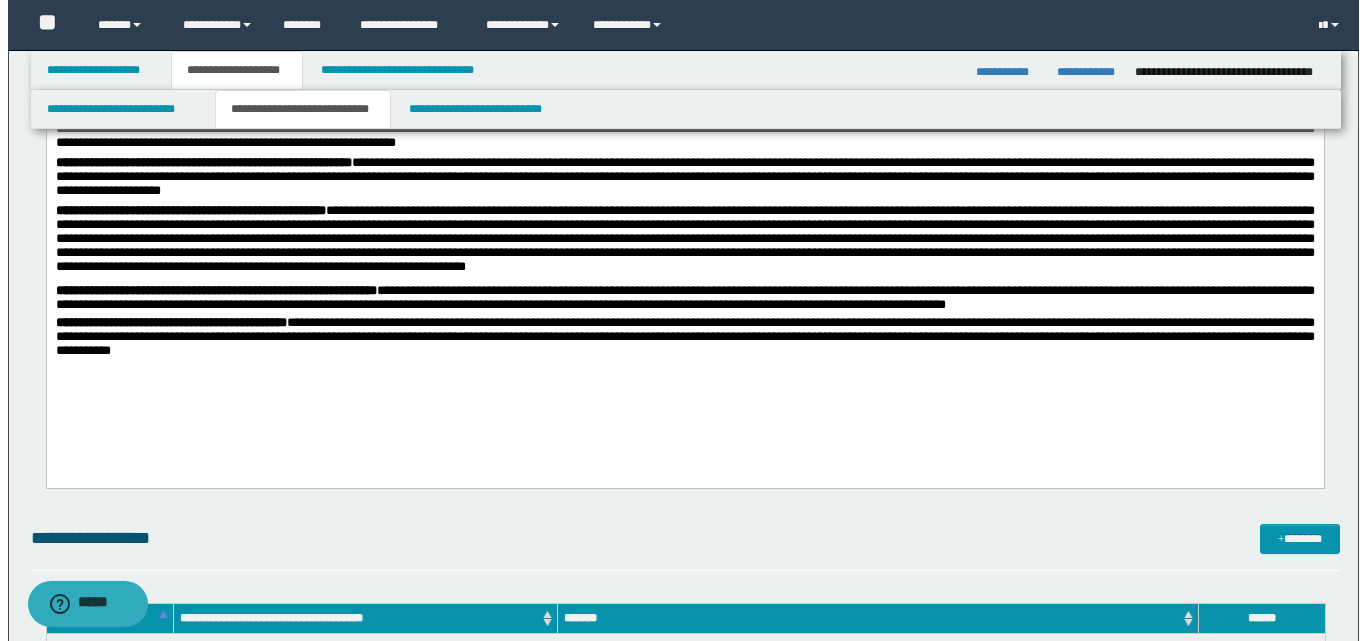 scroll, scrollTop: 0, scrollLeft: 0, axis: both 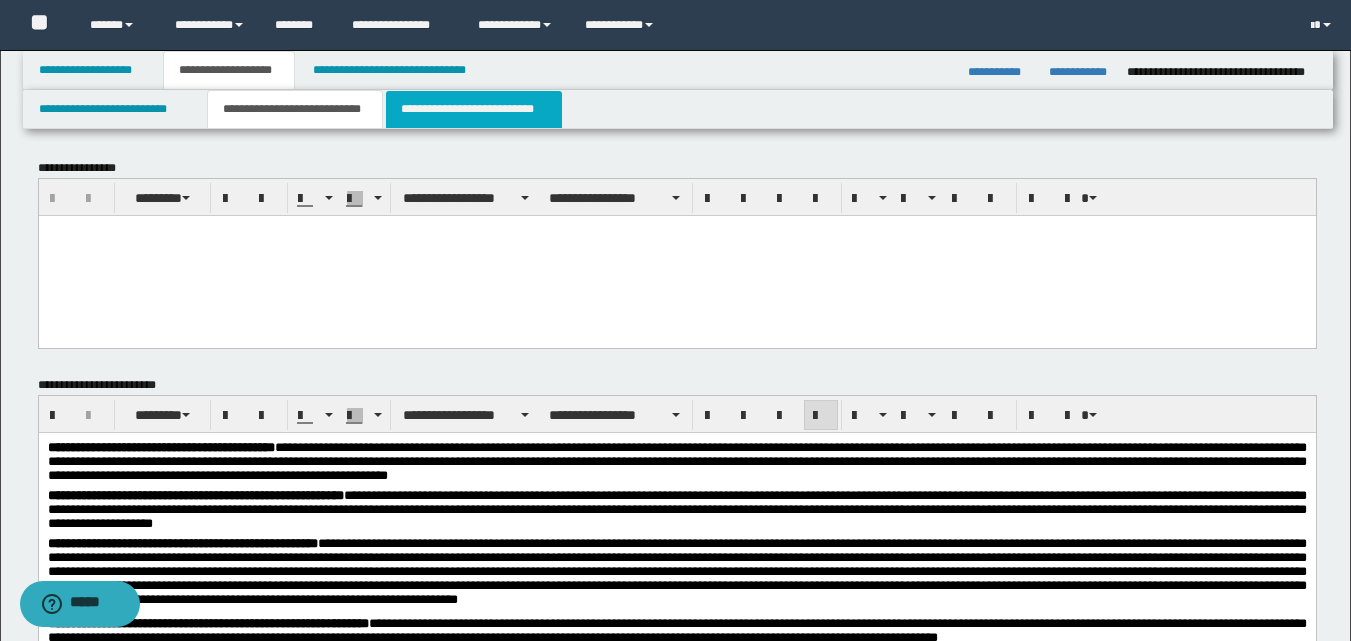 click on "**********" at bounding box center [474, 109] 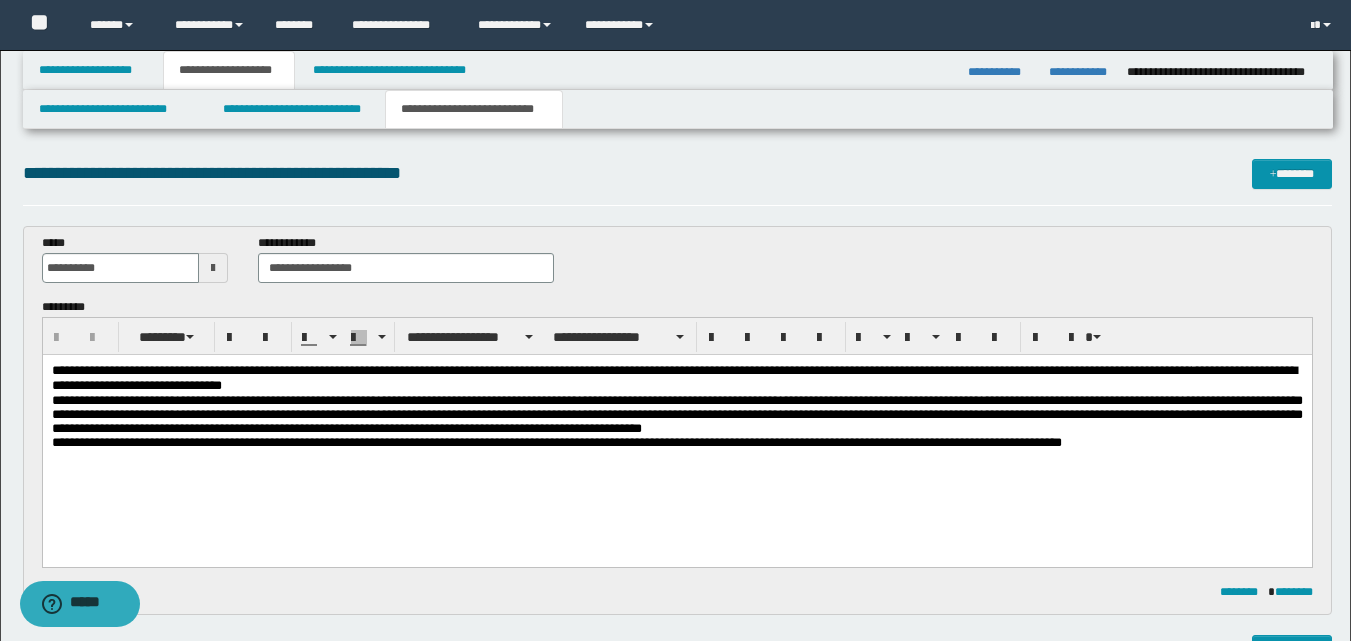 scroll, scrollTop: 0, scrollLeft: 0, axis: both 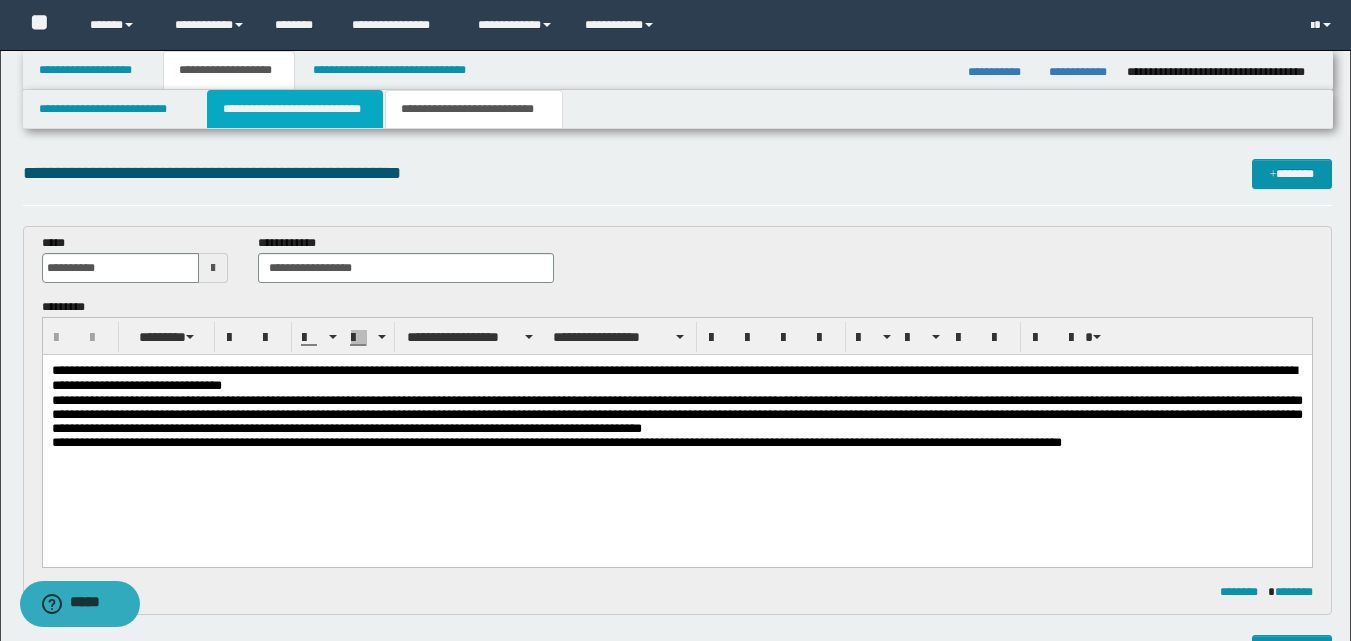click on "**********" at bounding box center (295, 109) 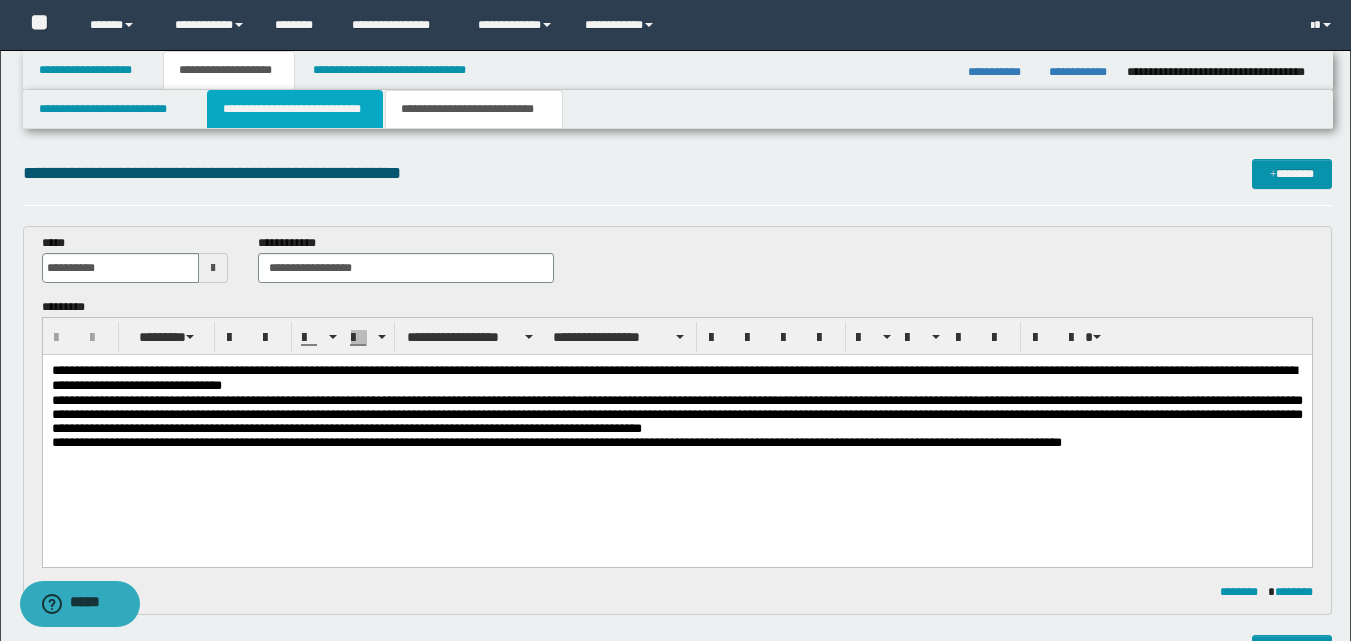 type 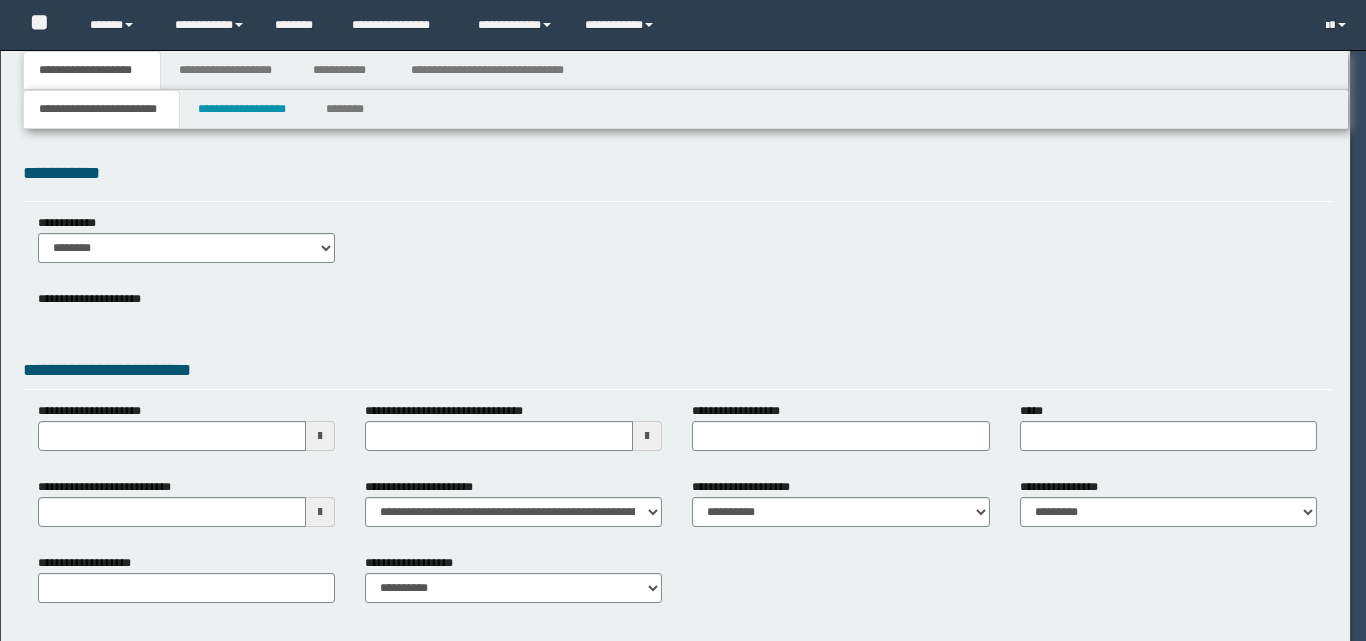 scroll, scrollTop: 0, scrollLeft: 0, axis: both 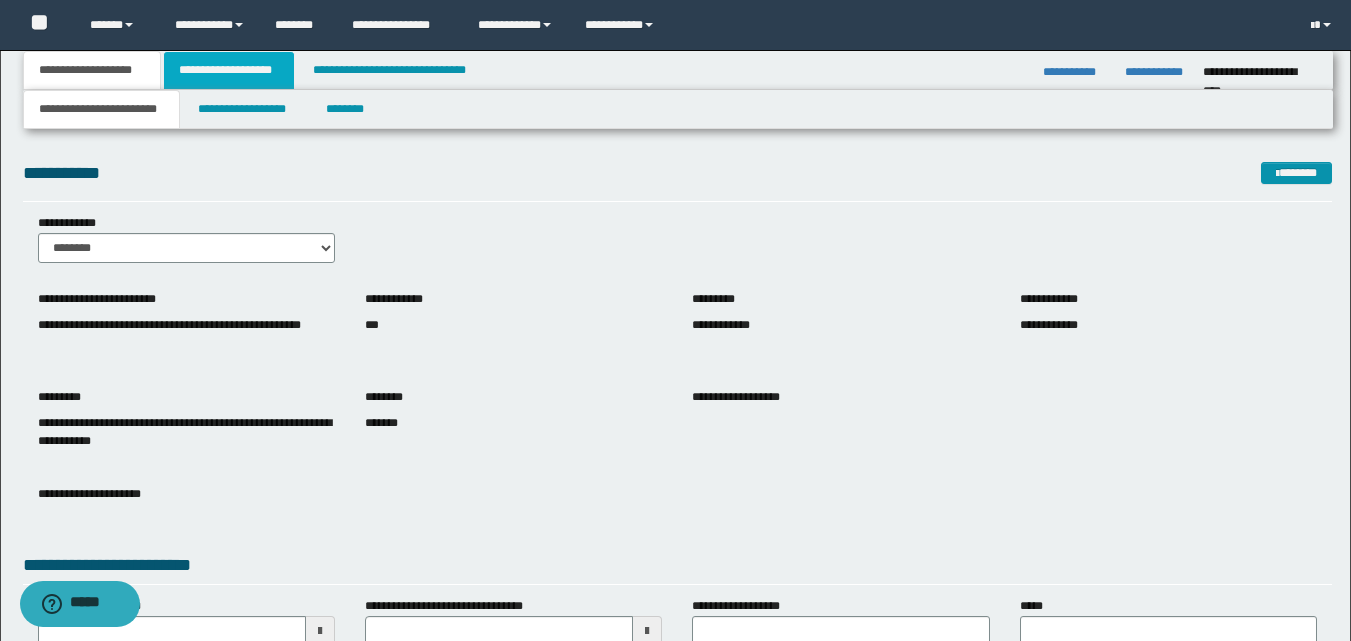 click on "**********" at bounding box center [229, 70] 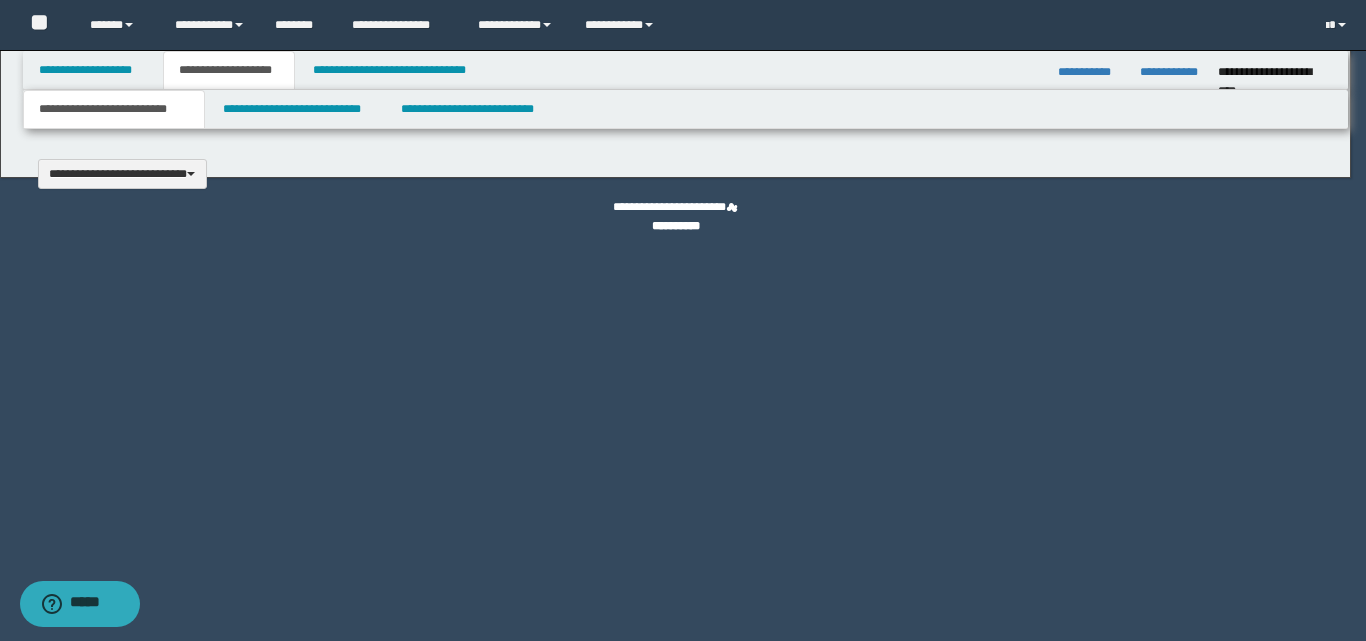 type 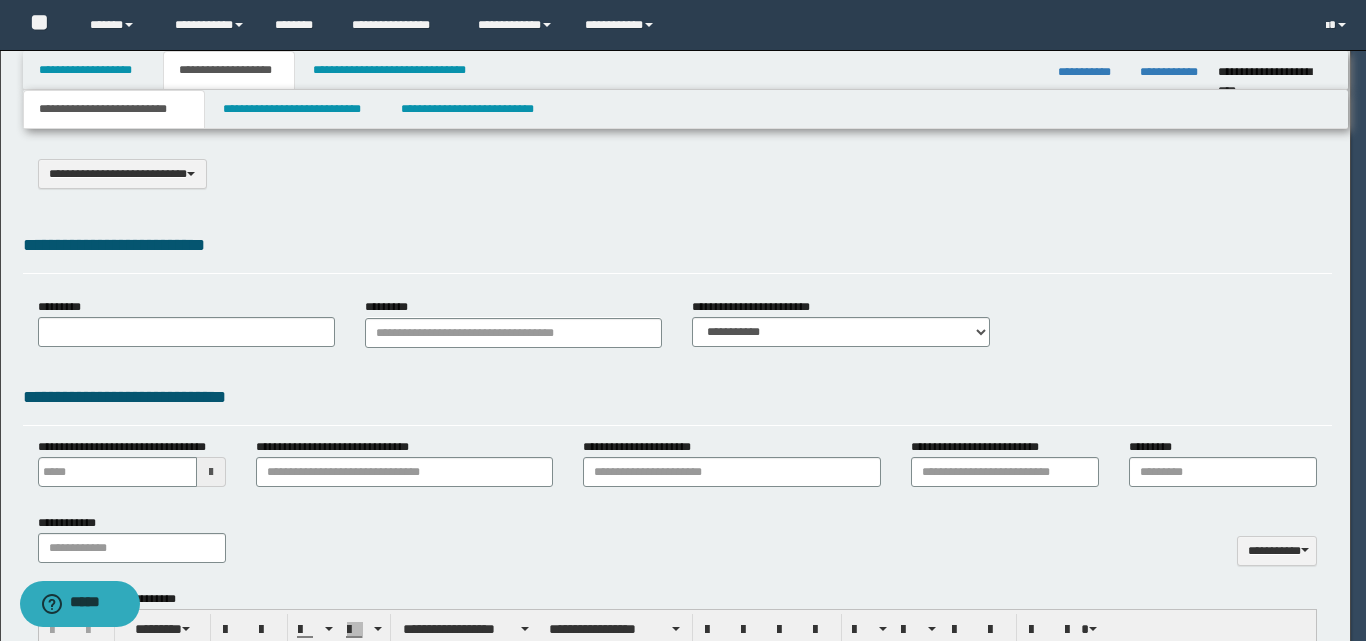 select on "*" 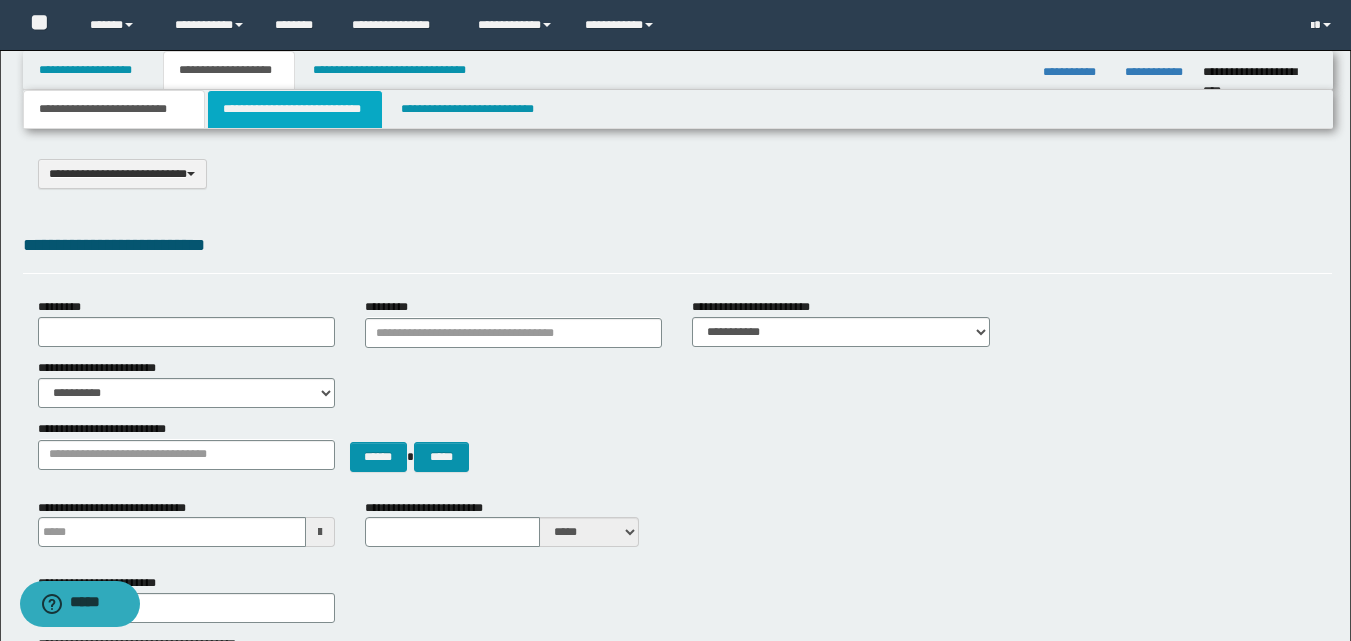 click on "**********" at bounding box center [295, 109] 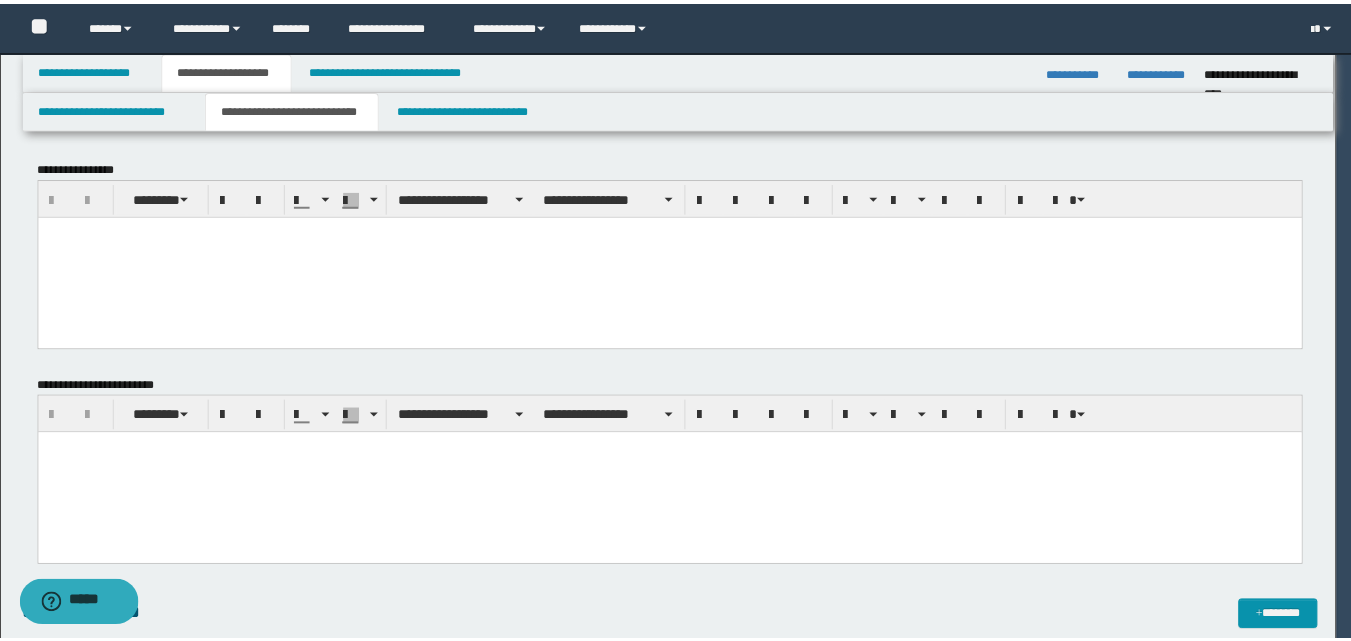 scroll, scrollTop: 0, scrollLeft: 0, axis: both 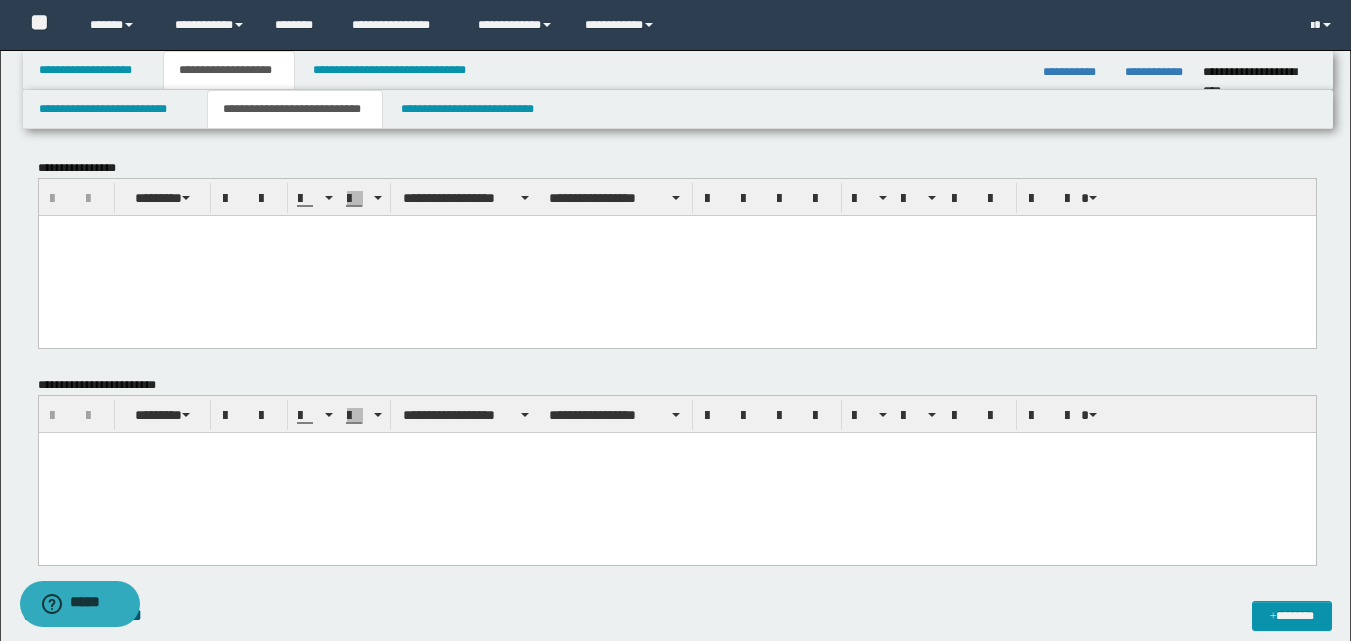 click at bounding box center (676, 255) 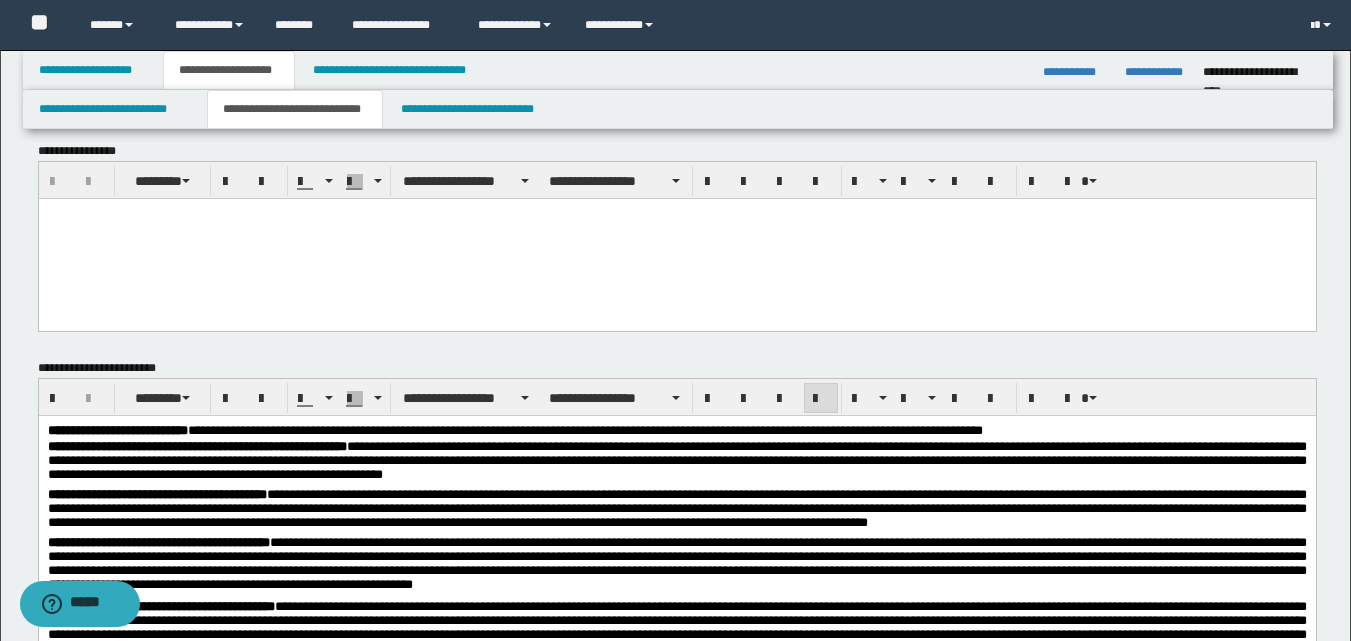 scroll, scrollTop: 0, scrollLeft: 0, axis: both 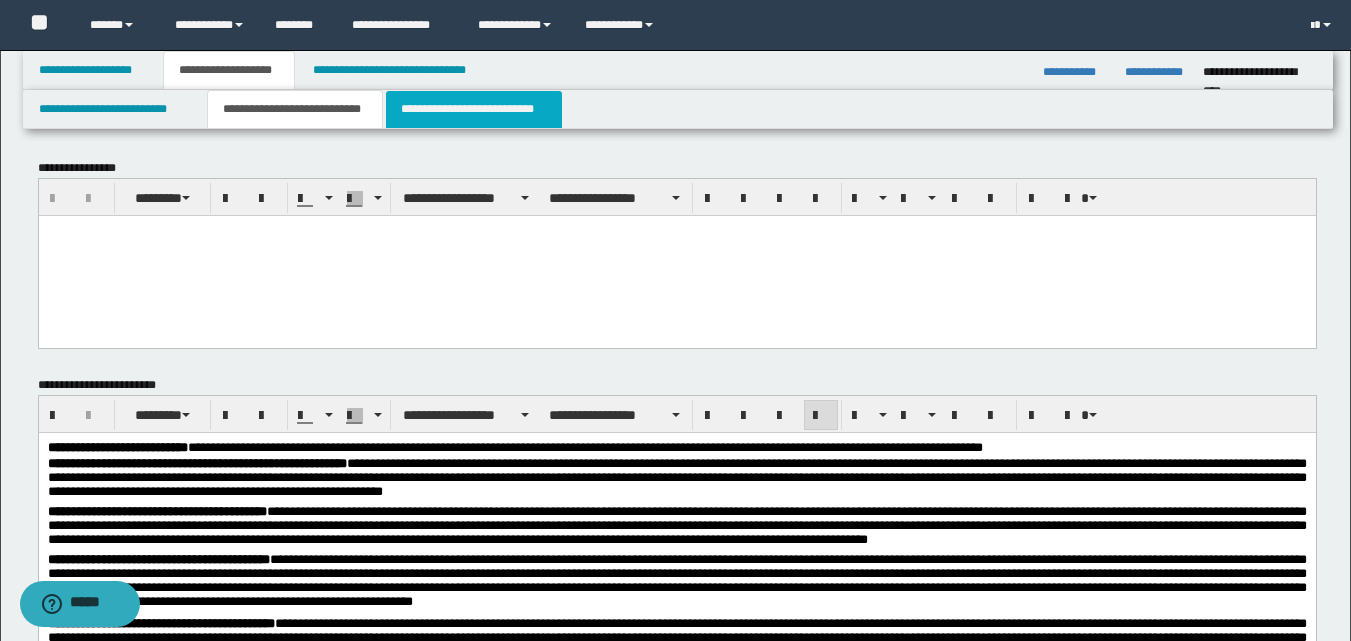 click on "**********" at bounding box center [474, 109] 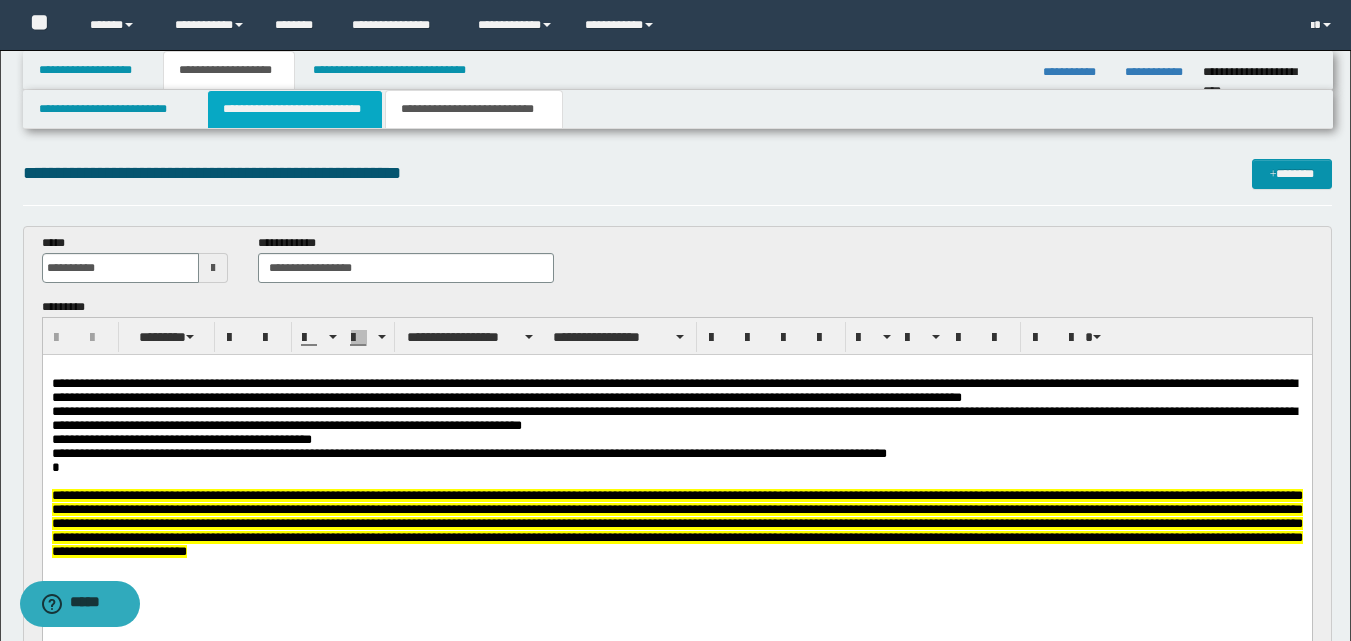 scroll, scrollTop: 0, scrollLeft: 0, axis: both 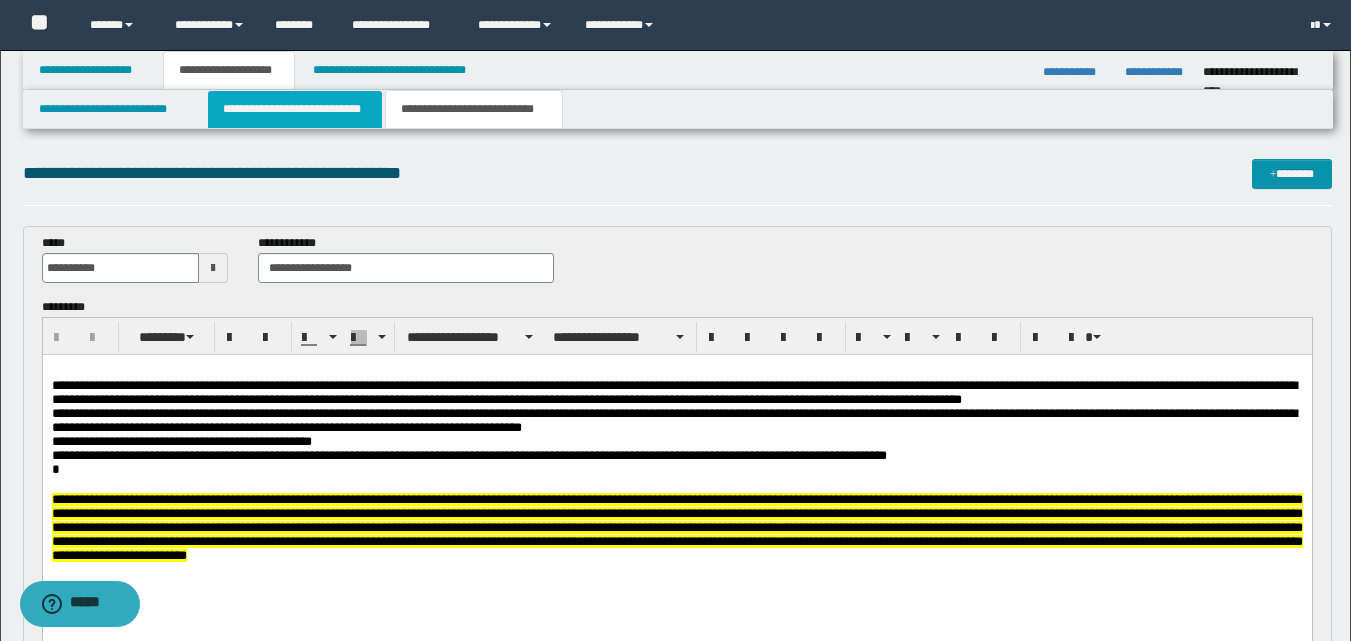 click on "**********" at bounding box center (295, 109) 